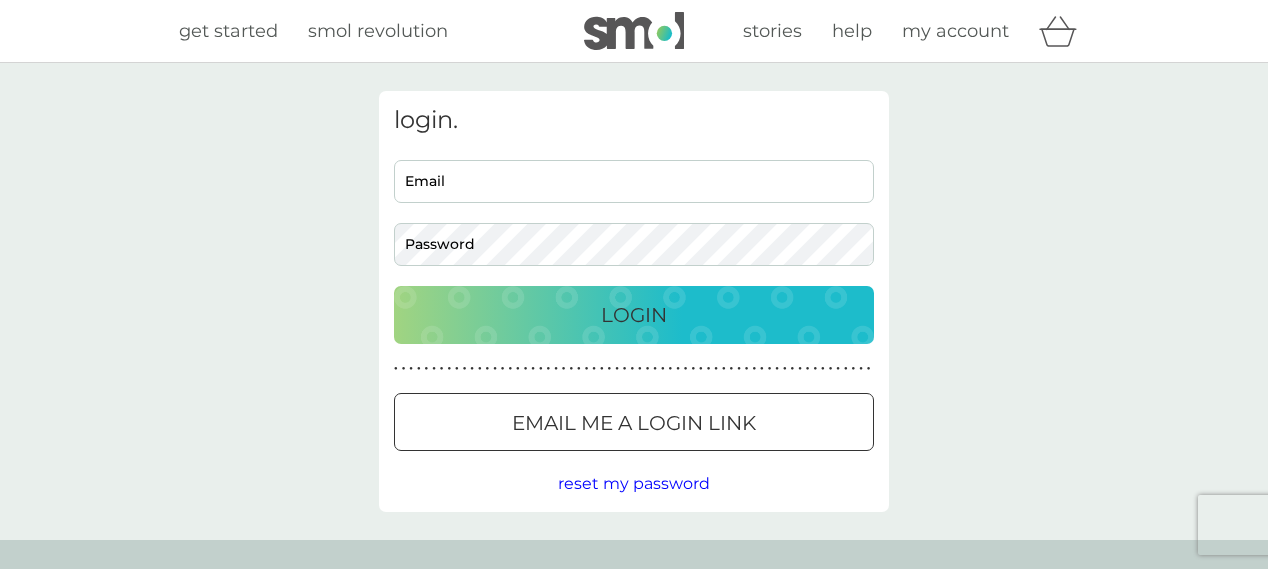 scroll, scrollTop: 0, scrollLeft: 0, axis: both 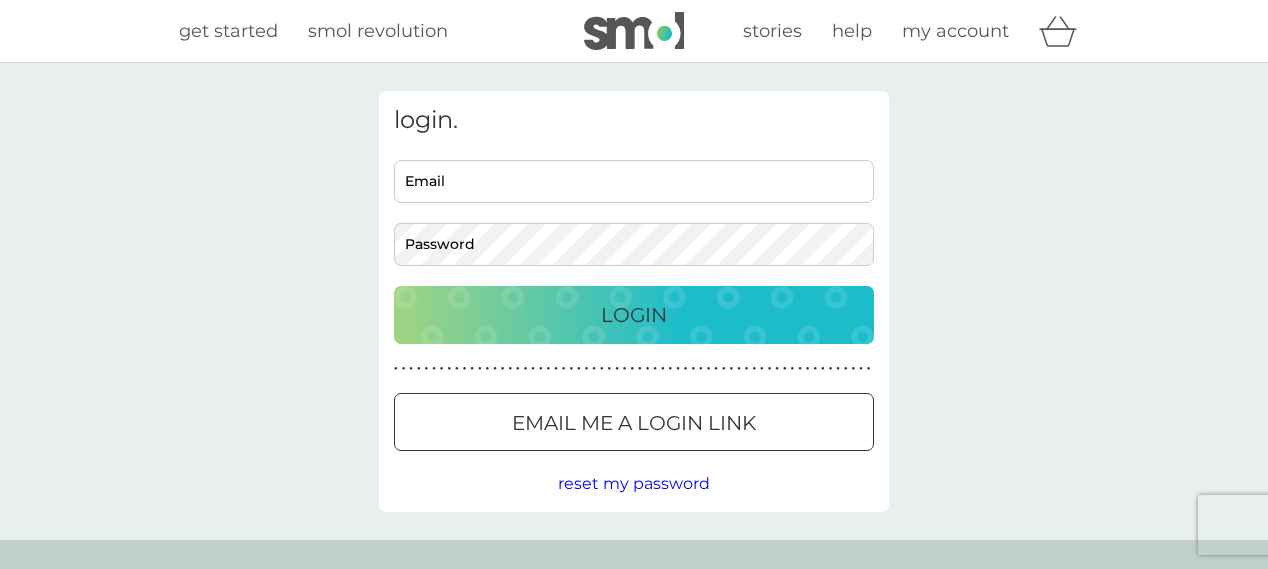 type on "[PERSON_NAME][EMAIL_ADDRESS][DOMAIN_NAME]" 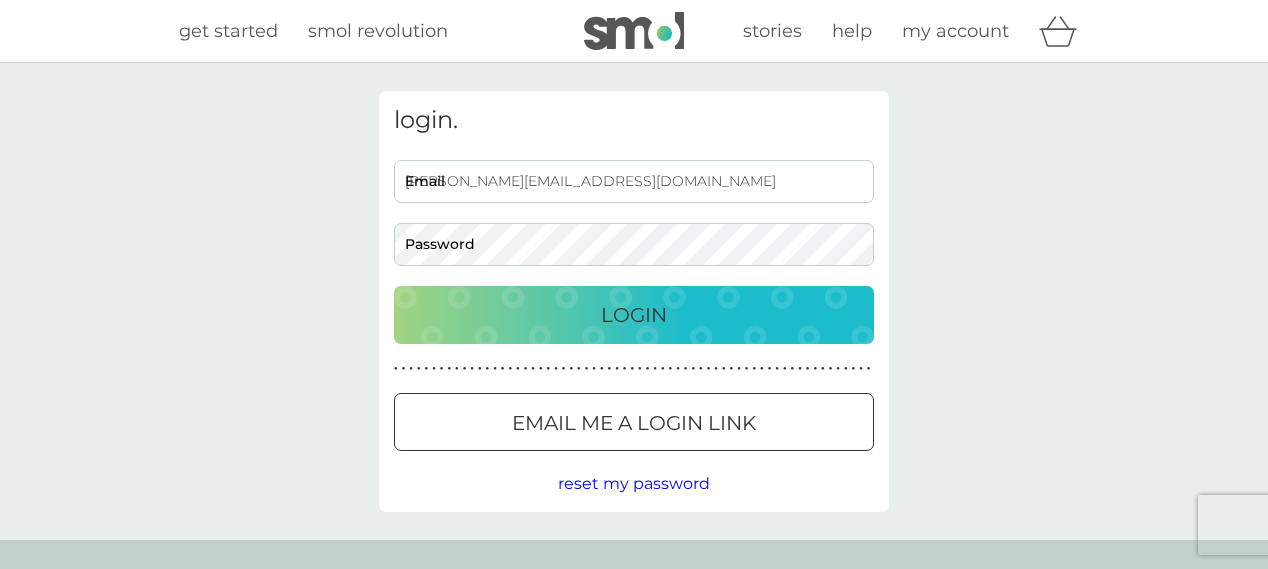 click on "Login" at bounding box center (634, 315) 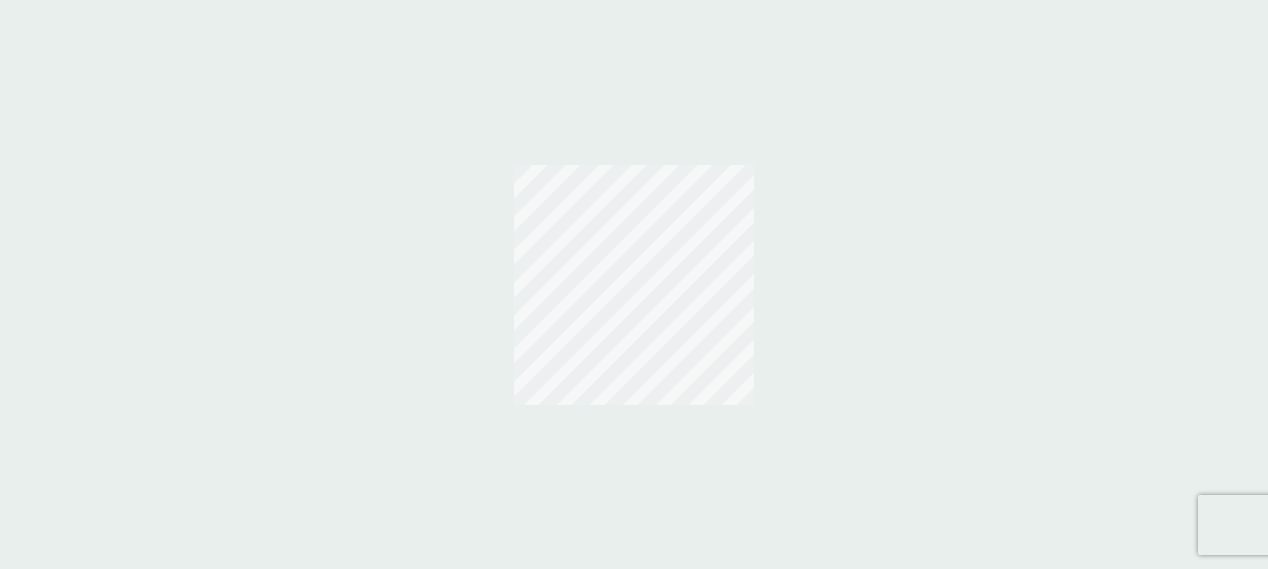 scroll, scrollTop: 0, scrollLeft: 0, axis: both 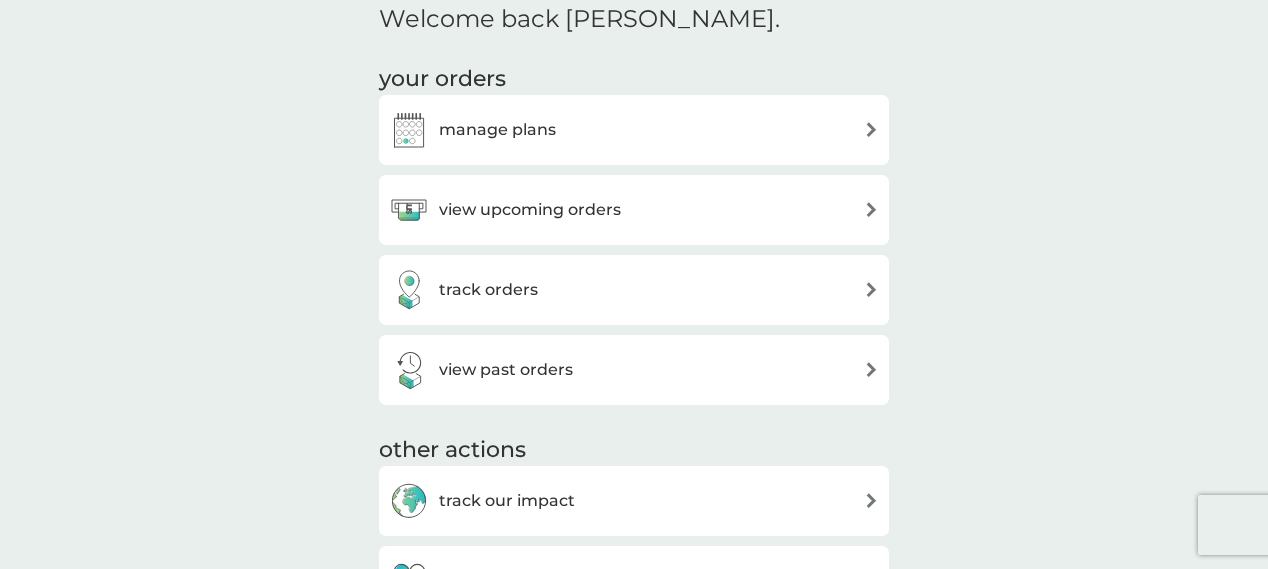 click on "manage plans" at bounding box center [634, 130] 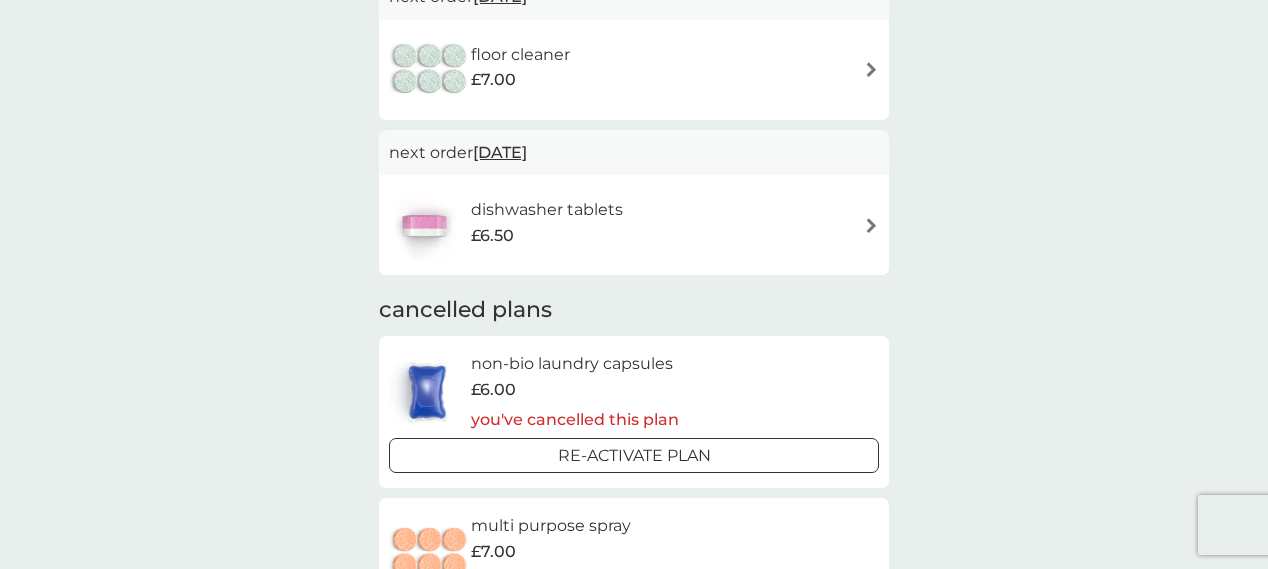 scroll, scrollTop: 364, scrollLeft: 0, axis: vertical 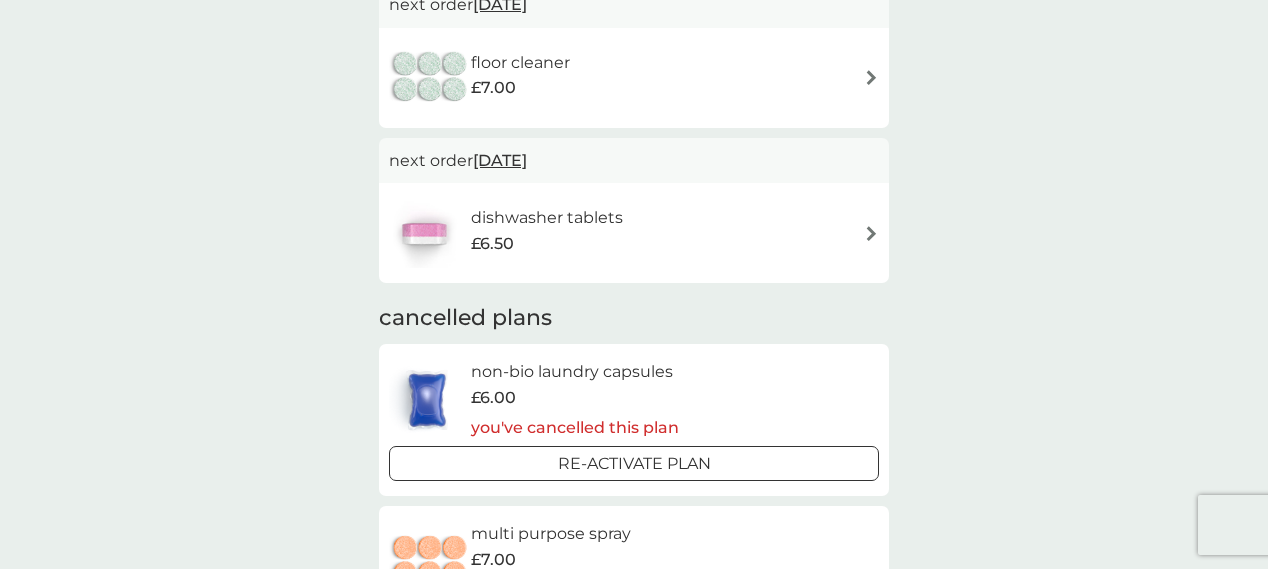 click on "dishwasher tablets £6.50" at bounding box center [634, 233] 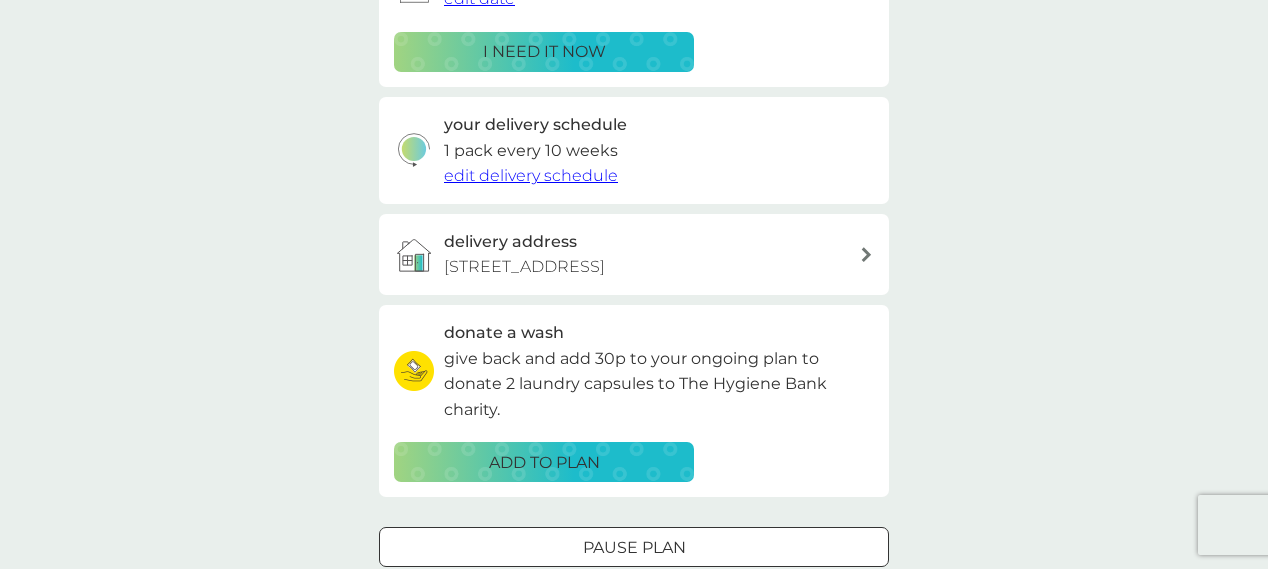 scroll, scrollTop: 563, scrollLeft: 0, axis: vertical 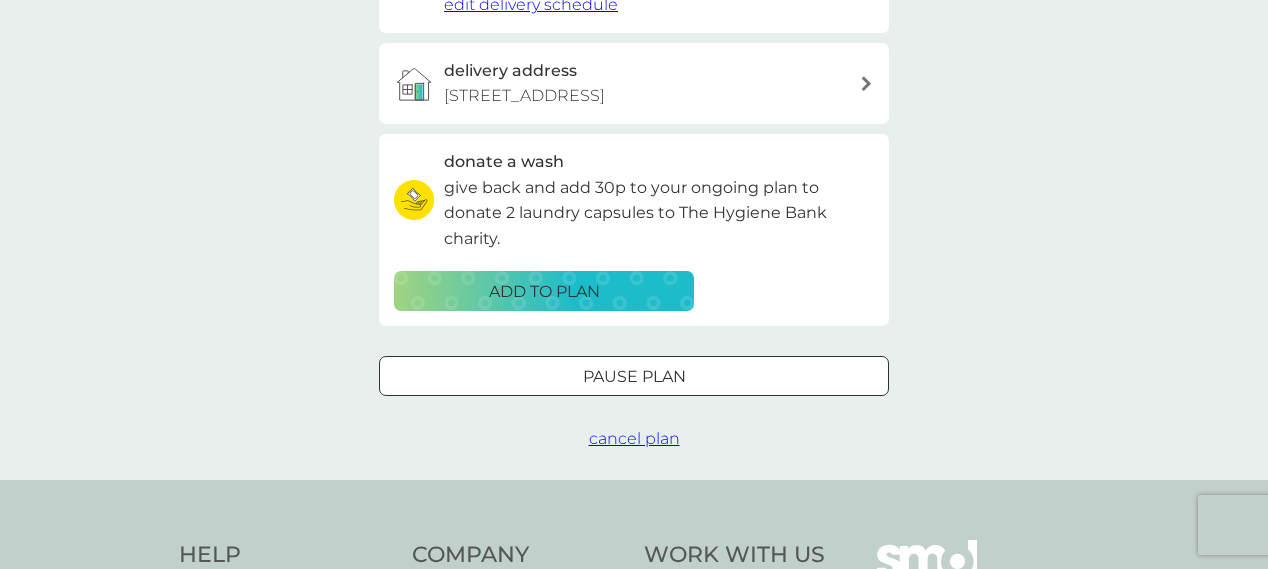click on "cancel plan" at bounding box center (634, 438) 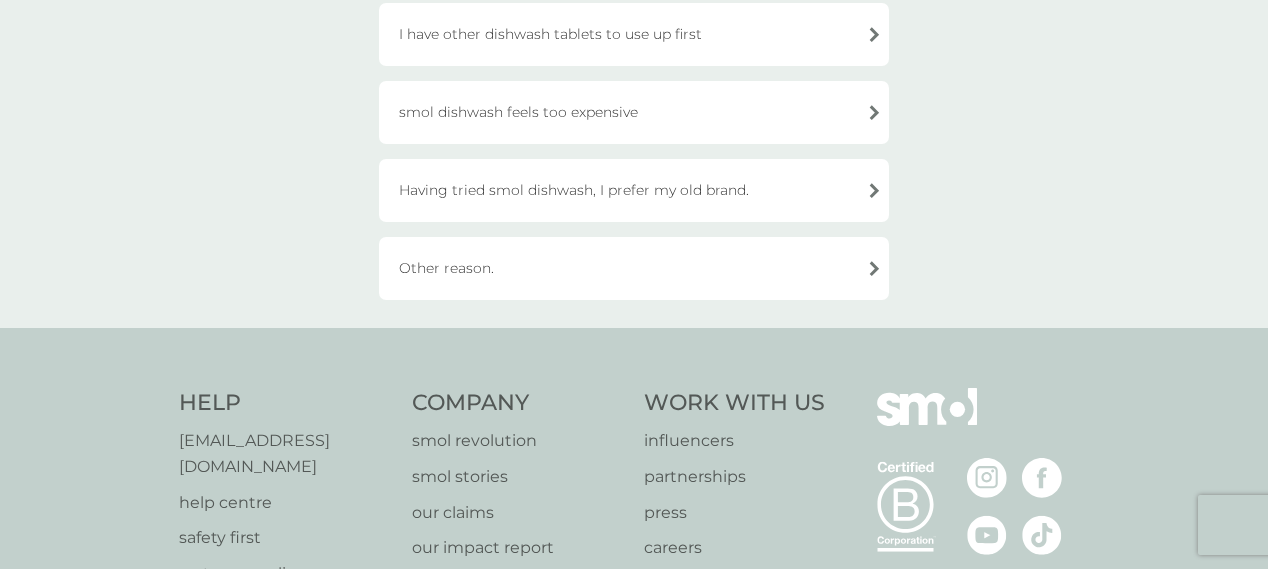 scroll, scrollTop: 471, scrollLeft: 0, axis: vertical 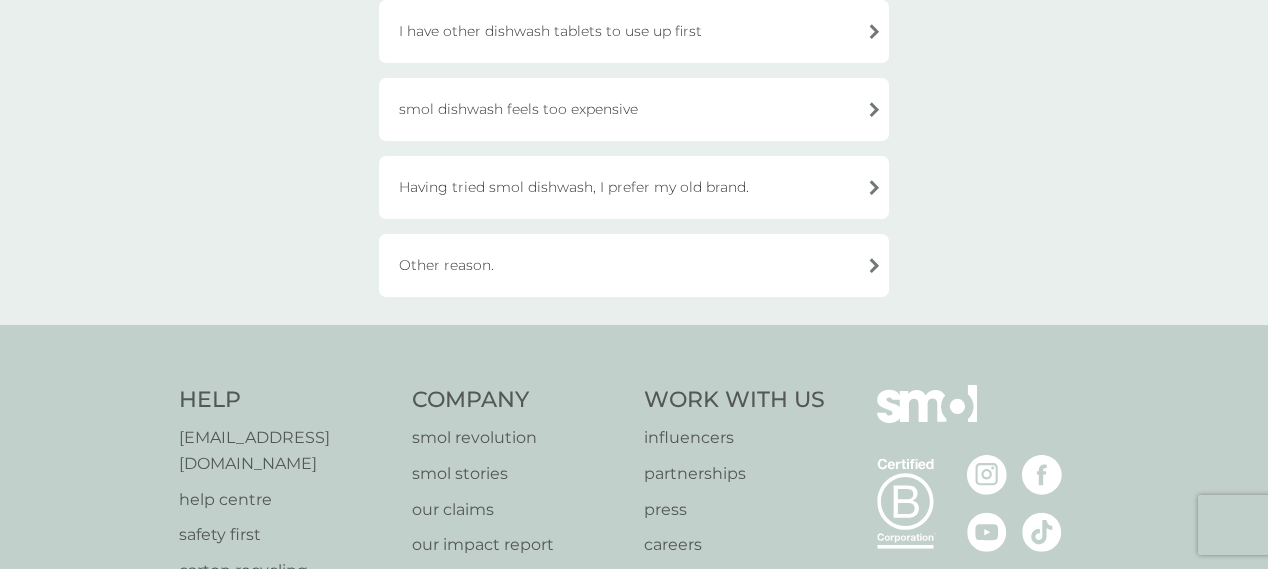 click on "Other reason." at bounding box center [634, 265] 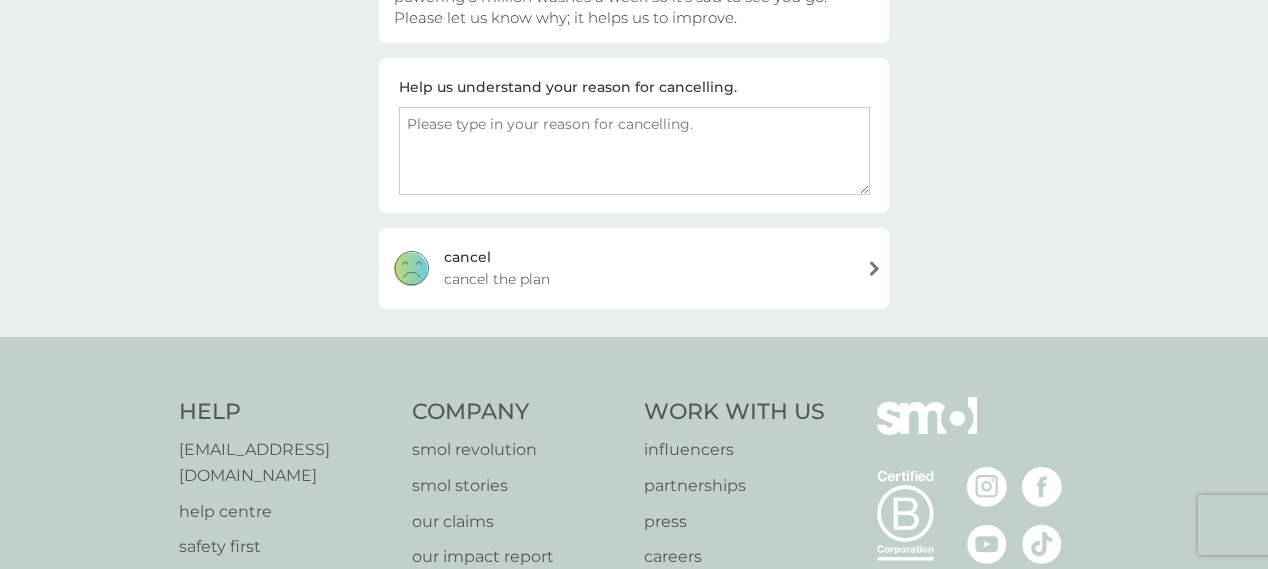 scroll, scrollTop: 259, scrollLeft: 0, axis: vertical 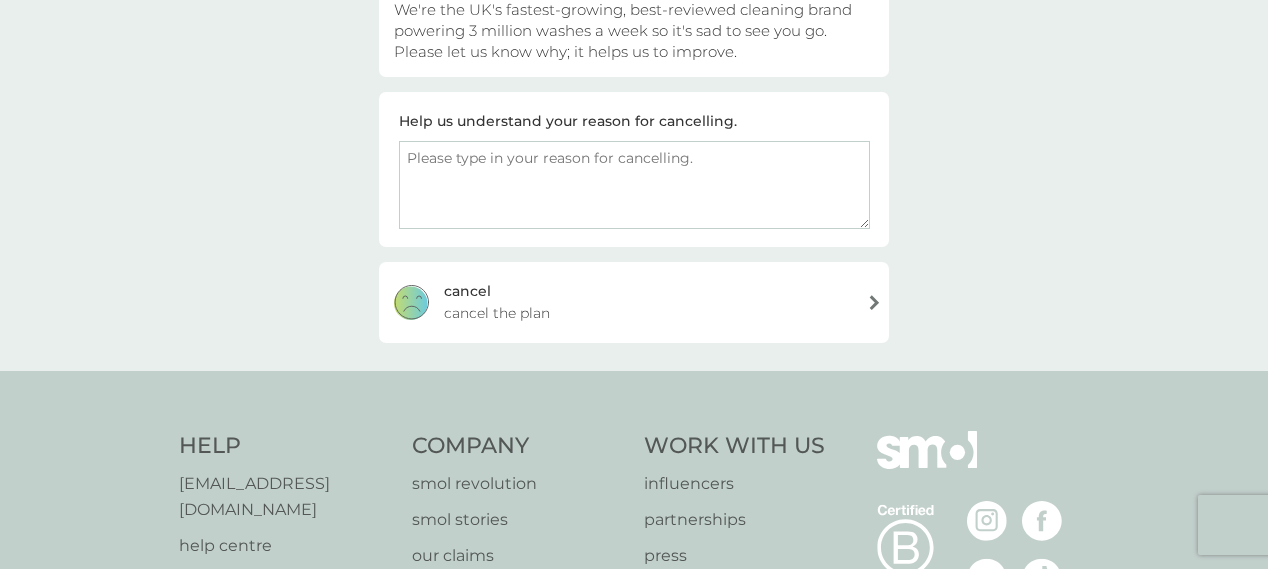 click on "cancel cancel the plan" at bounding box center [634, 302] 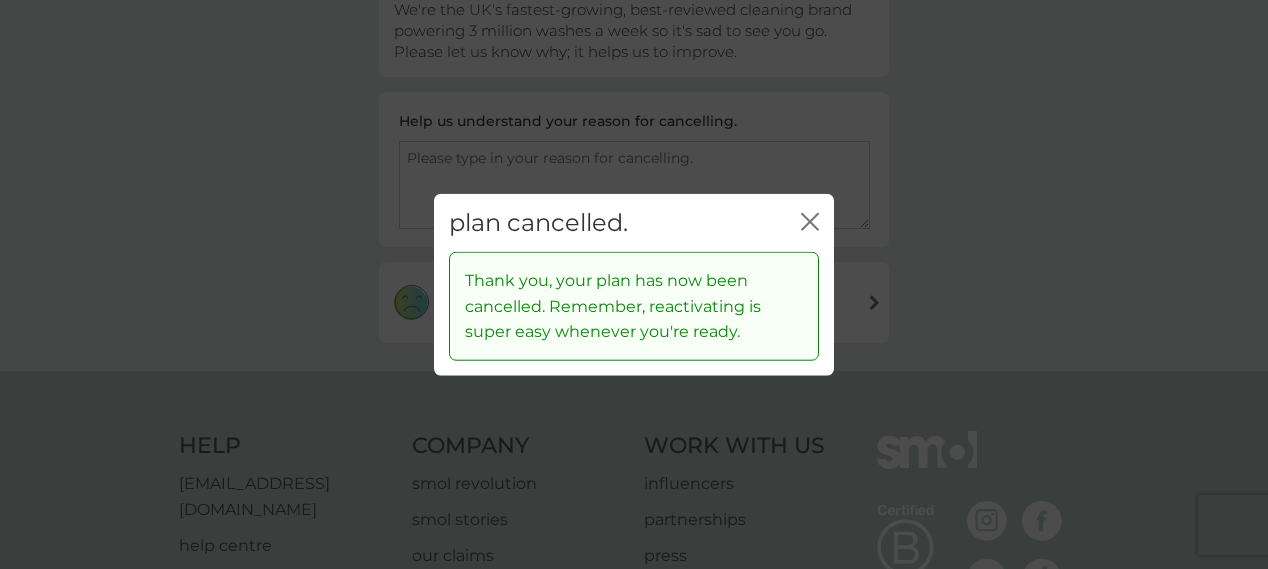 click 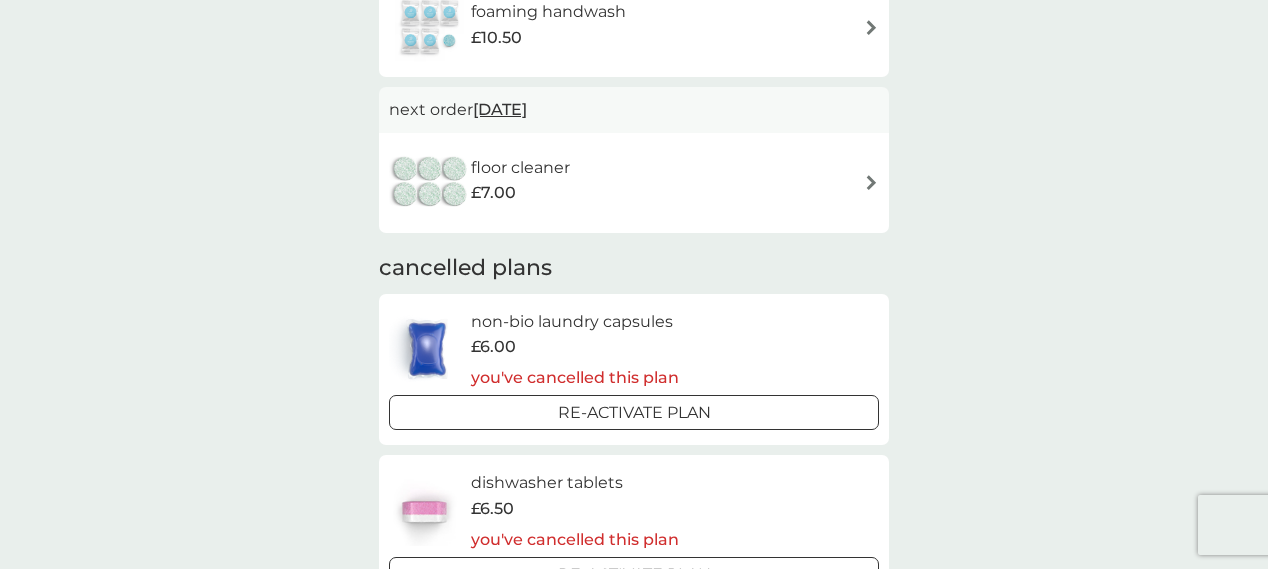 scroll, scrollTop: 0, scrollLeft: 0, axis: both 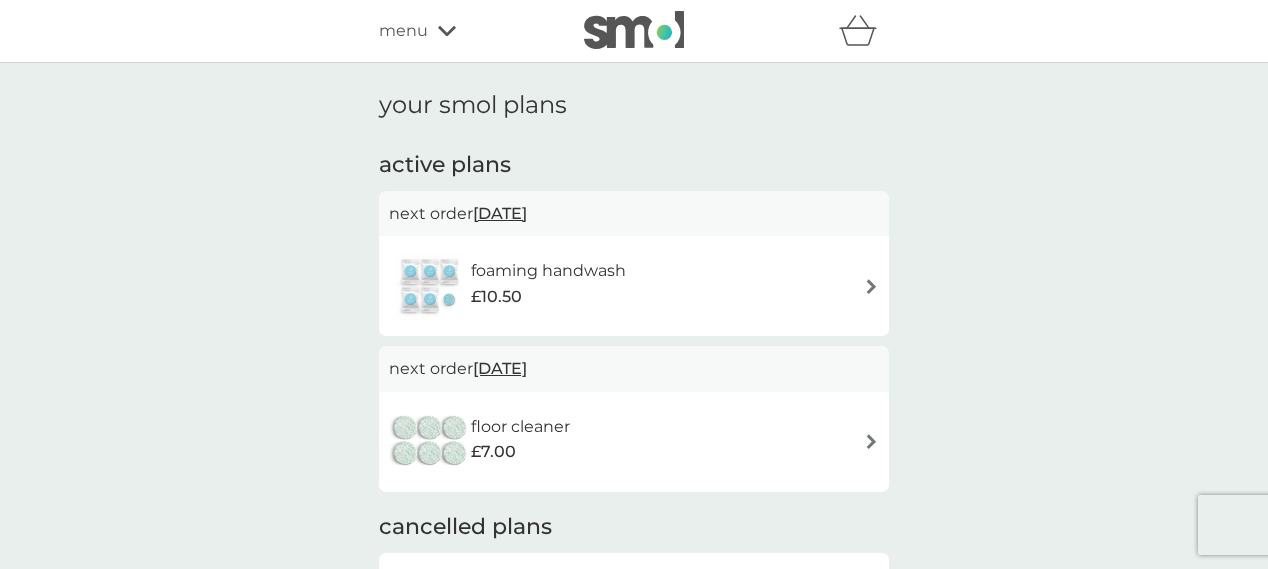 click on "menu" at bounding box center (403, 31) 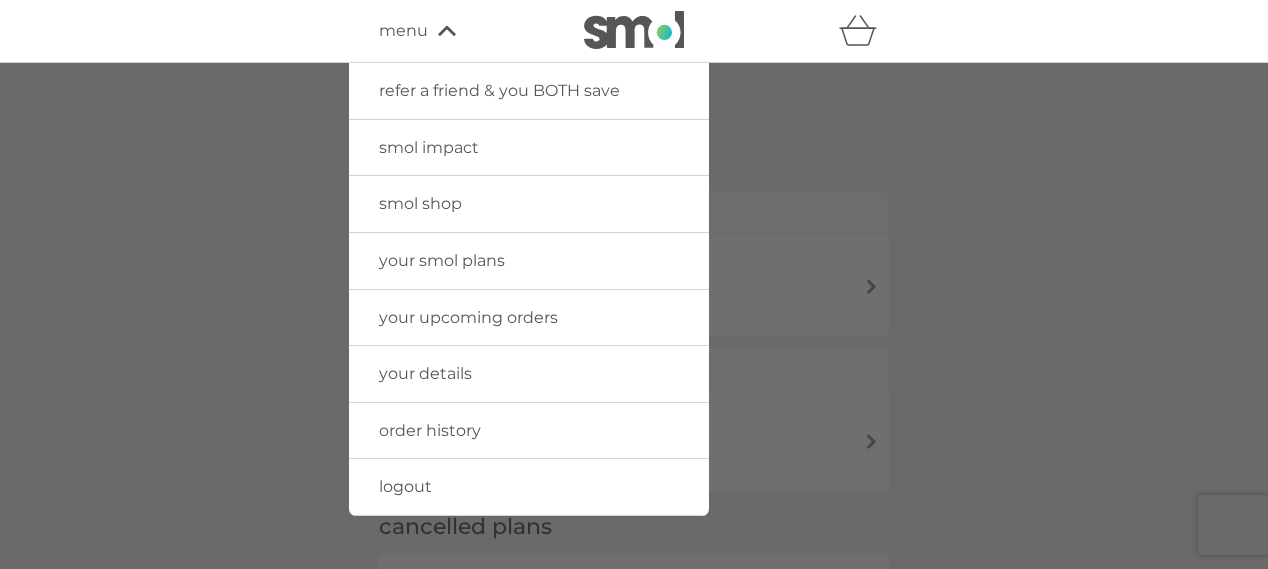 click on "your smol plans" at bounding box center [442, 260] 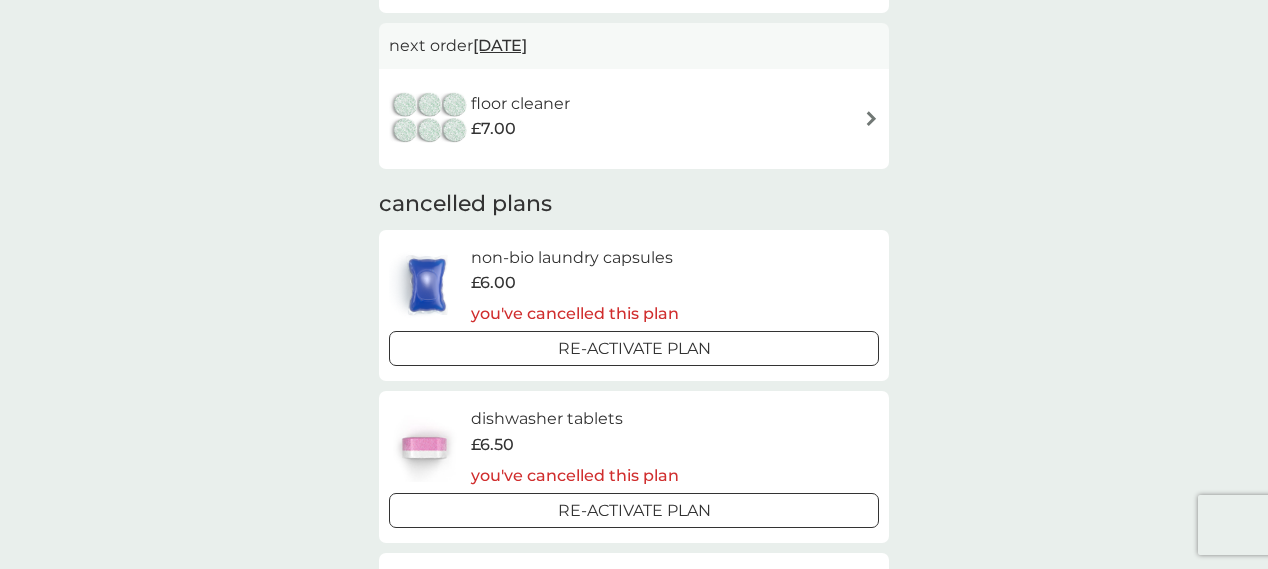 scroll, scrollTop: 338, scrollLeft: 0, axis: vertical 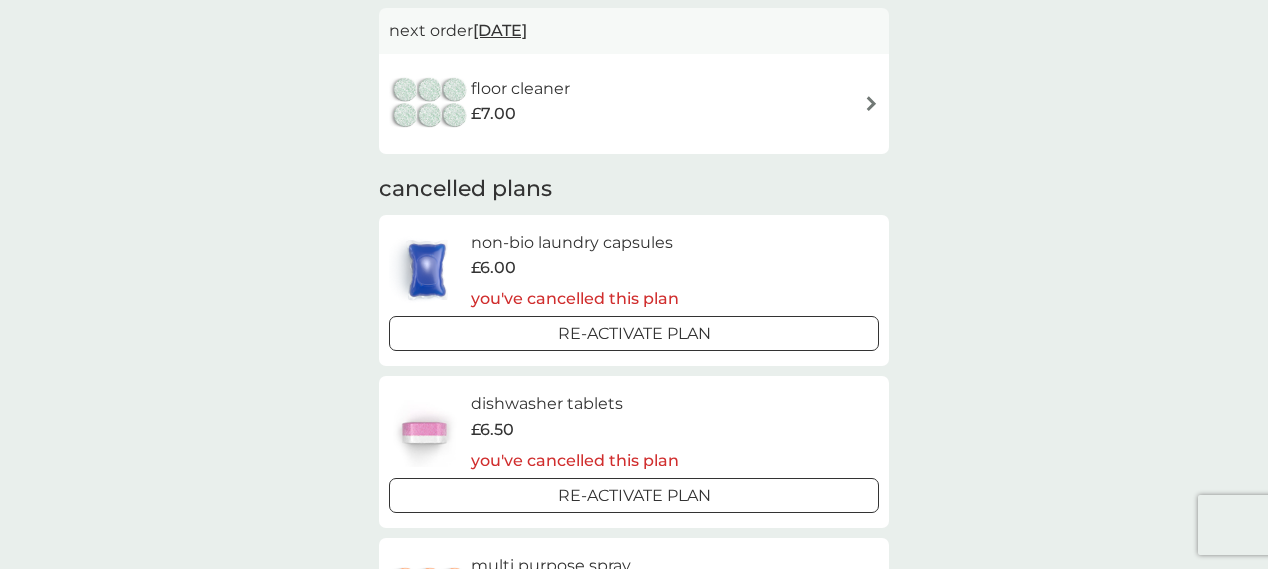 click on "floor cleaner £7.00" at bounding box center (634, 104) 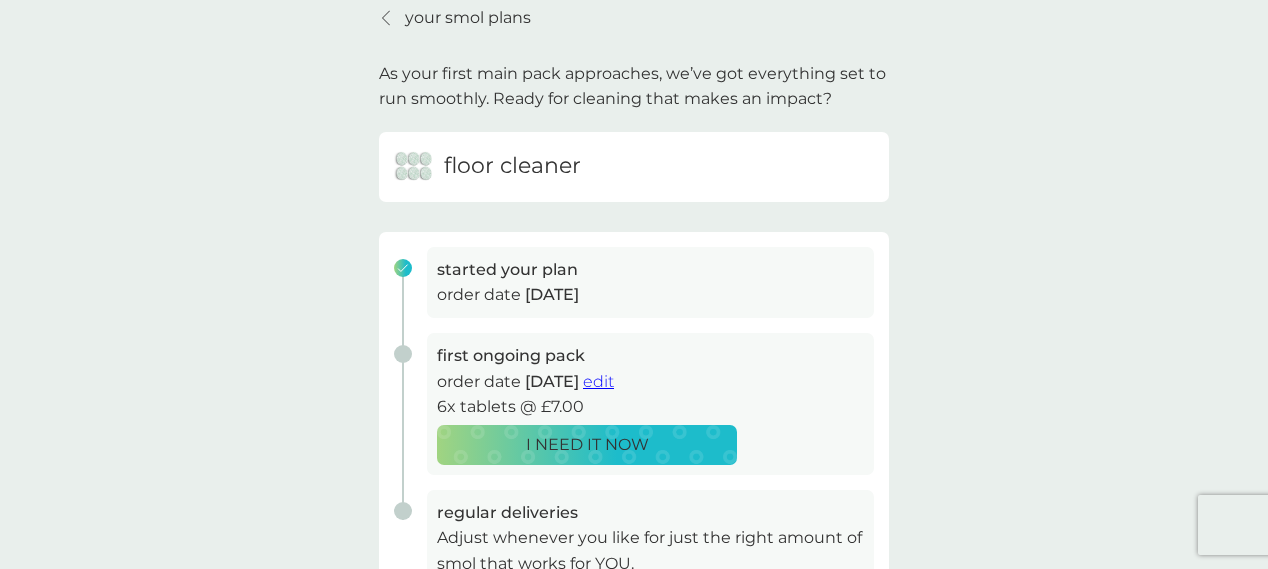 scroll, scrollTop: 49, scrollLeft: 0, axis: vertical 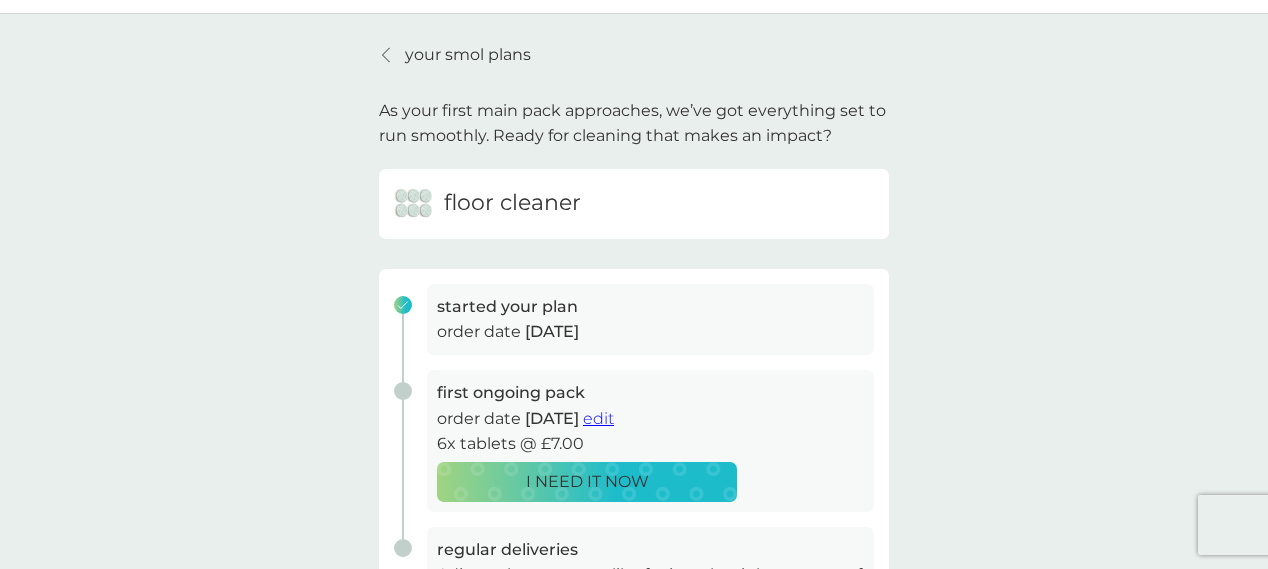 click at bounding box center [414, 204] 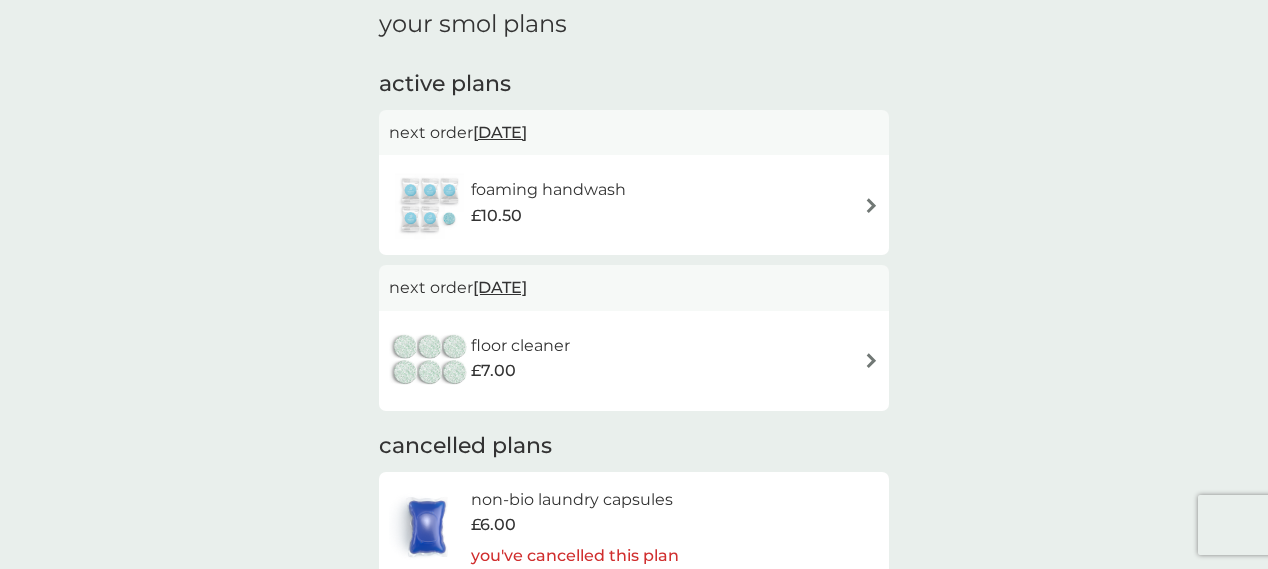scroll, scrollTop: 80, scrollLeft: 0, axis: vertical 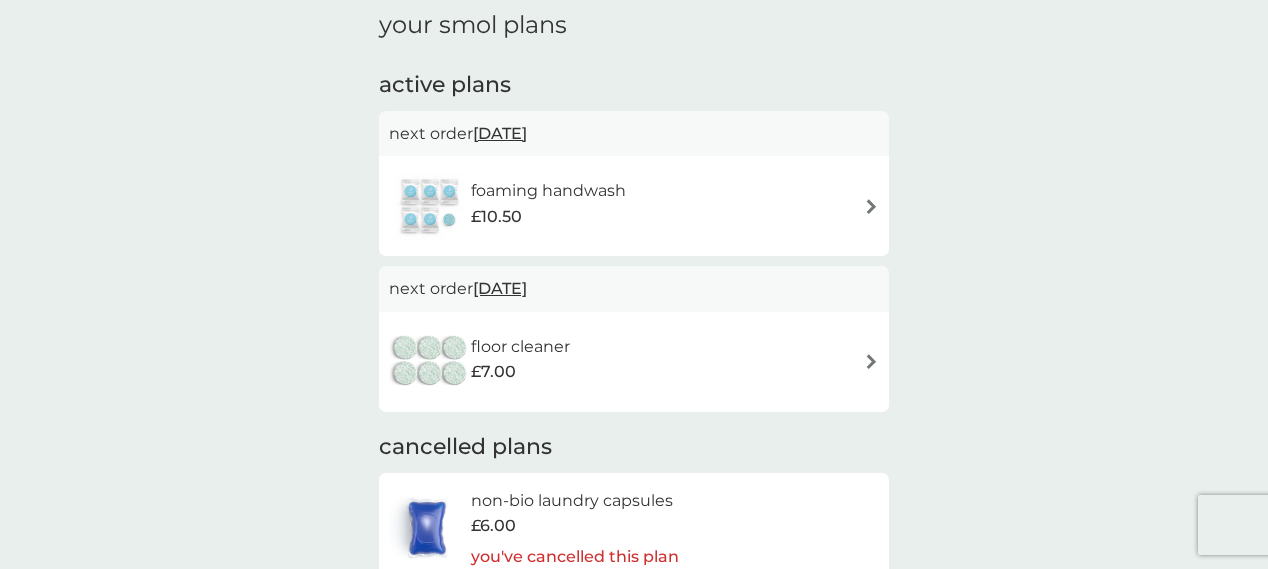 click on "foaming handwash £10.50" at bounding box center [634, 206] 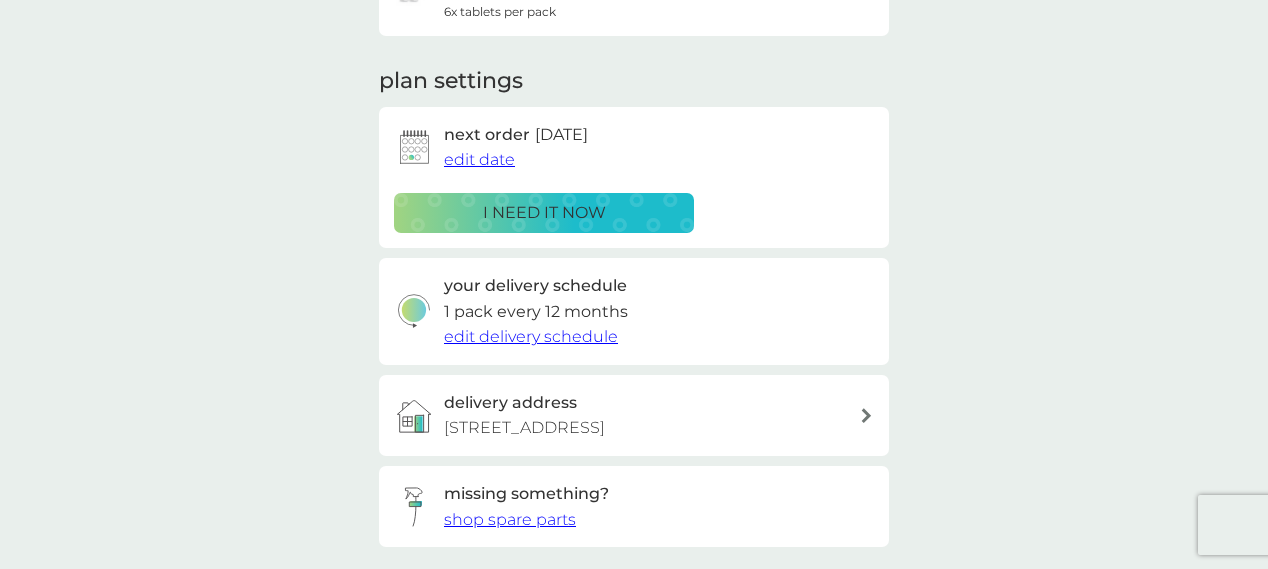 scroll, scrollTop: 158, scrollLeft: 0, axis: vertical 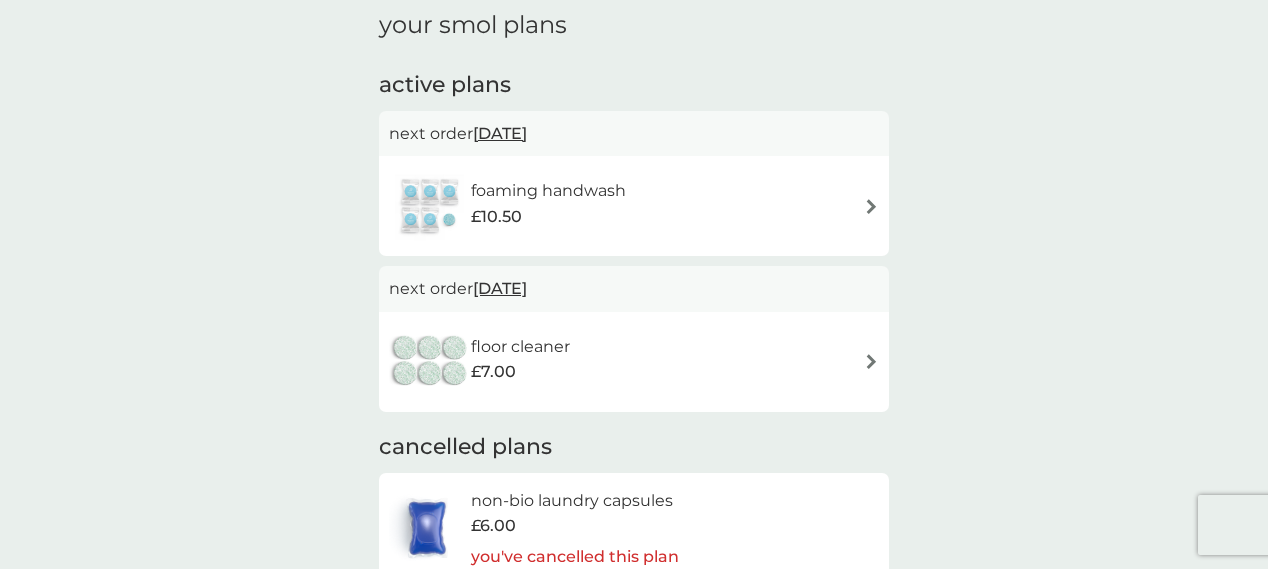 click on "floor cleaner £7.00" at bounding box center (634, 362) 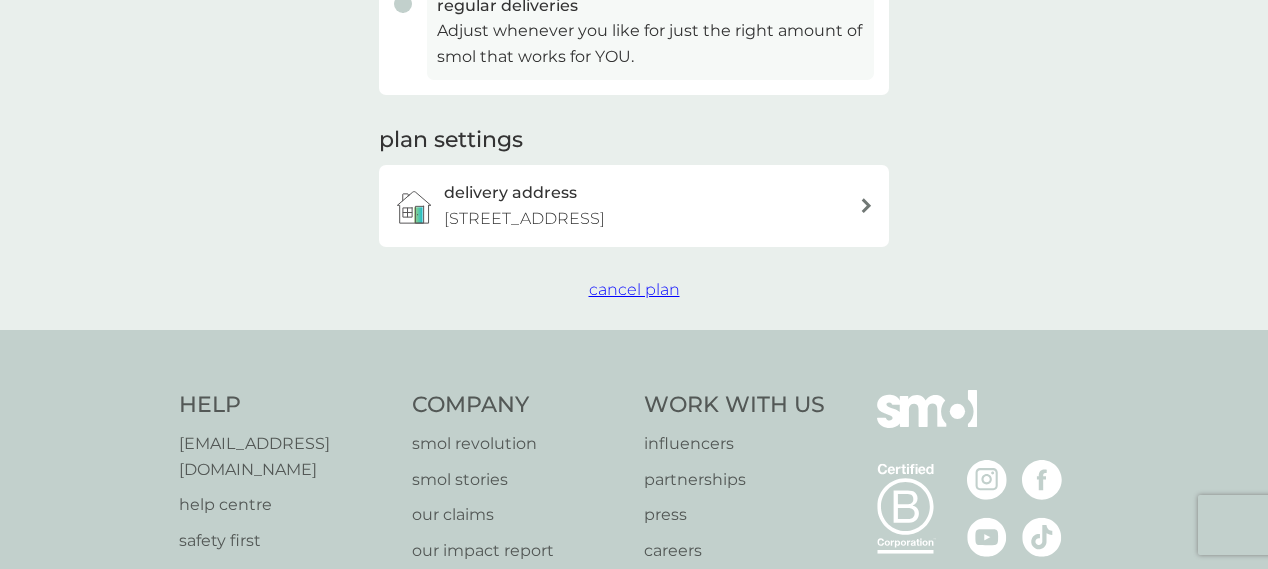 scroll, scrollTop: 500, scrollLeft: 0, axis: vertical 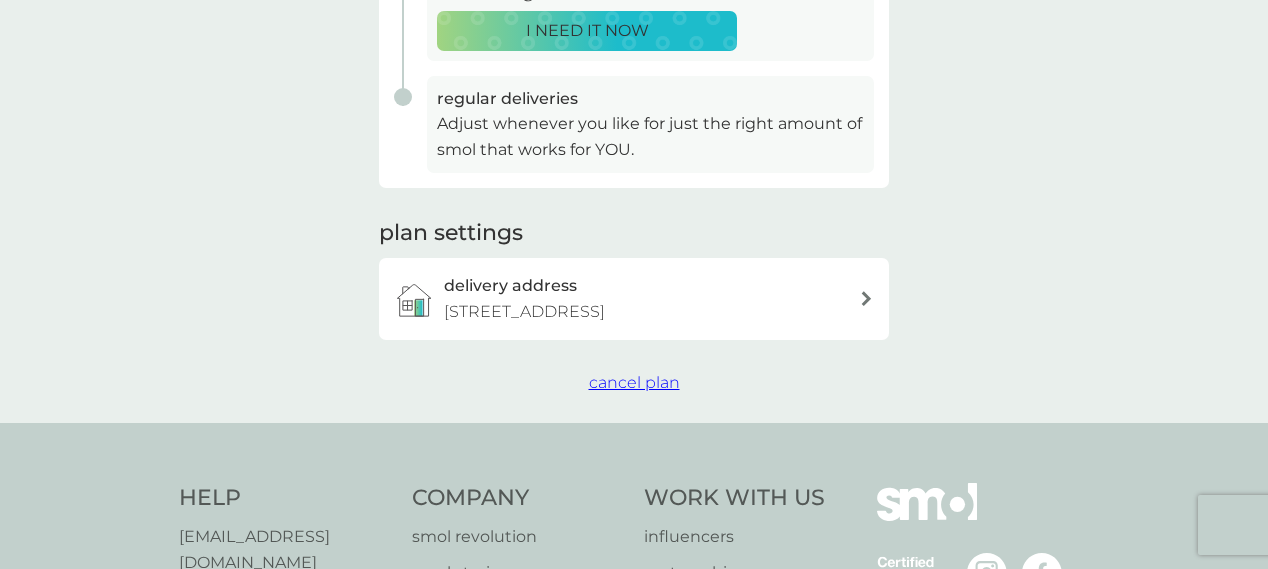 click on "cancel plan" at bounding box center [634, 382] 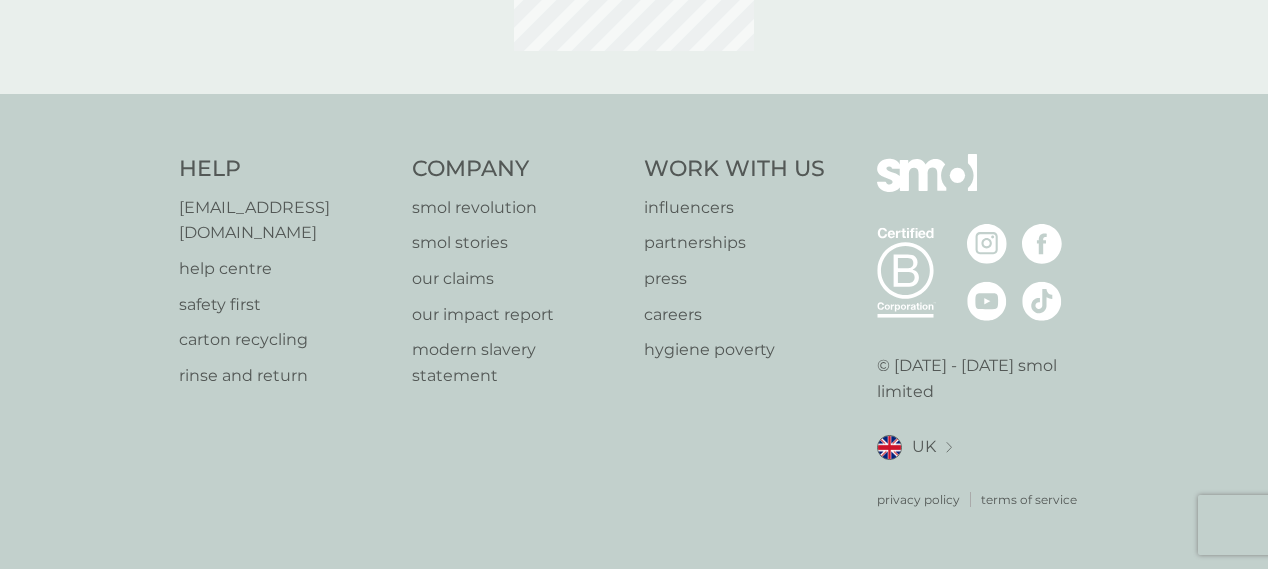 scroll, scrollTop: 0, scrollLeft: 0, axis: both 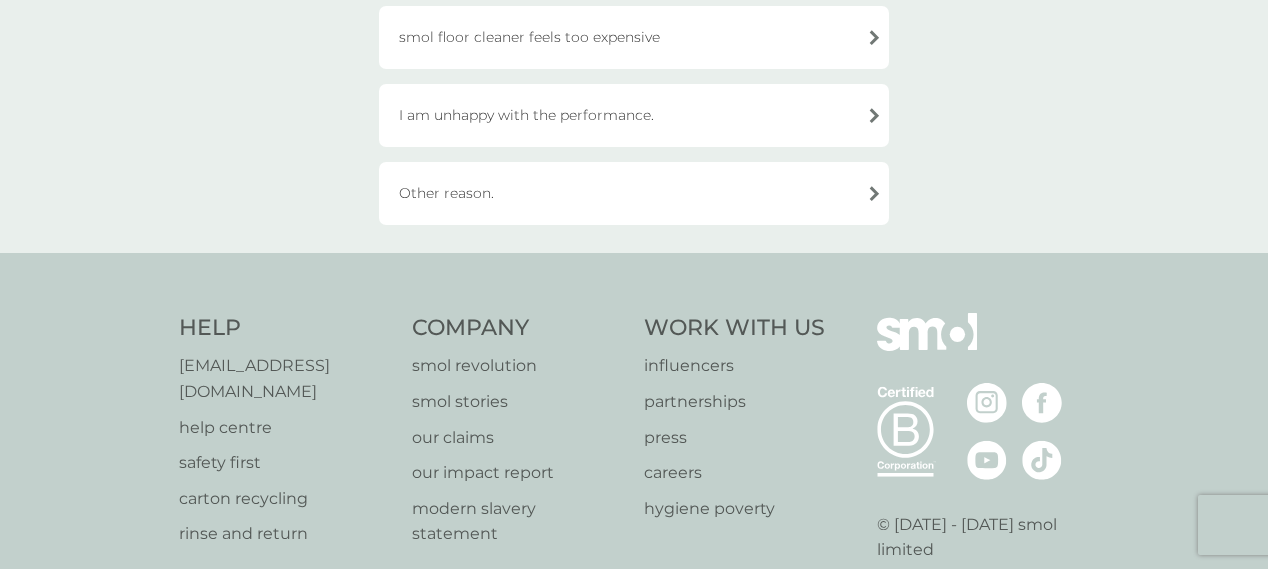 click on "Other reason." at bounding box center (634, 193) 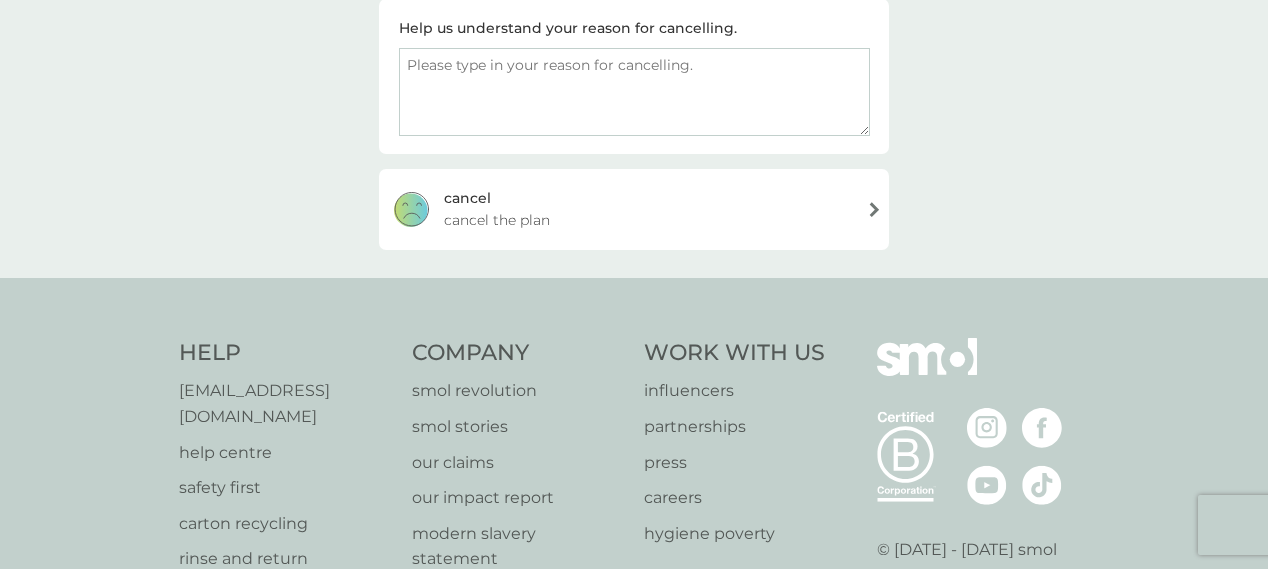 scroll, scrollTop: 274, scrollLeft: 0, axis: vertical 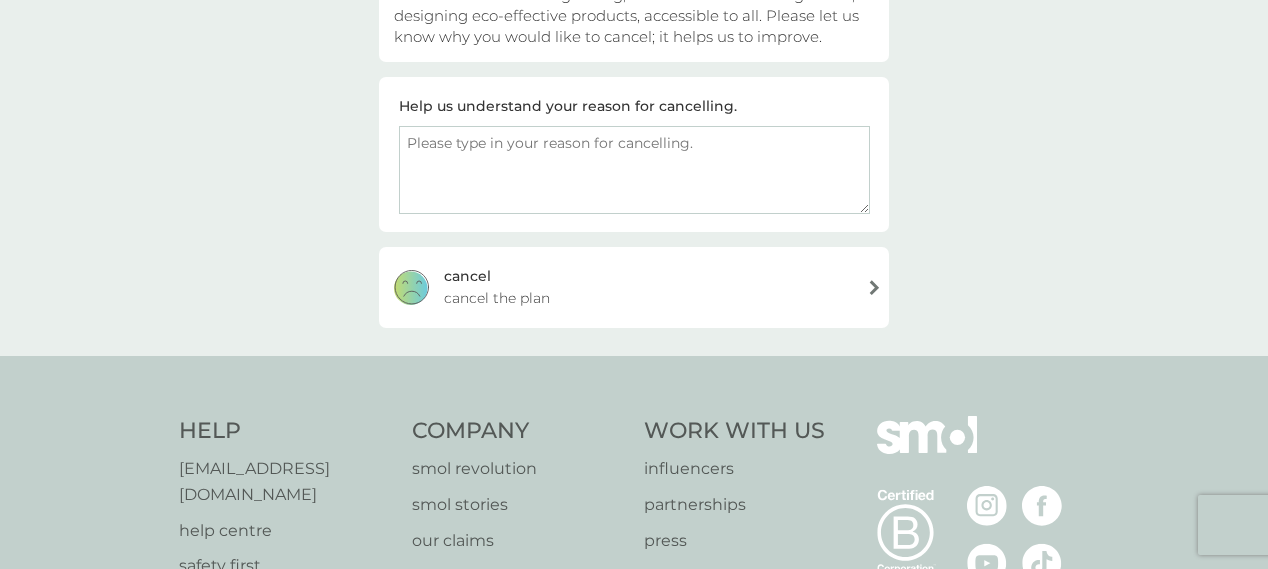 click on "cancel cancel the plan" at bounding box center (634, 287) 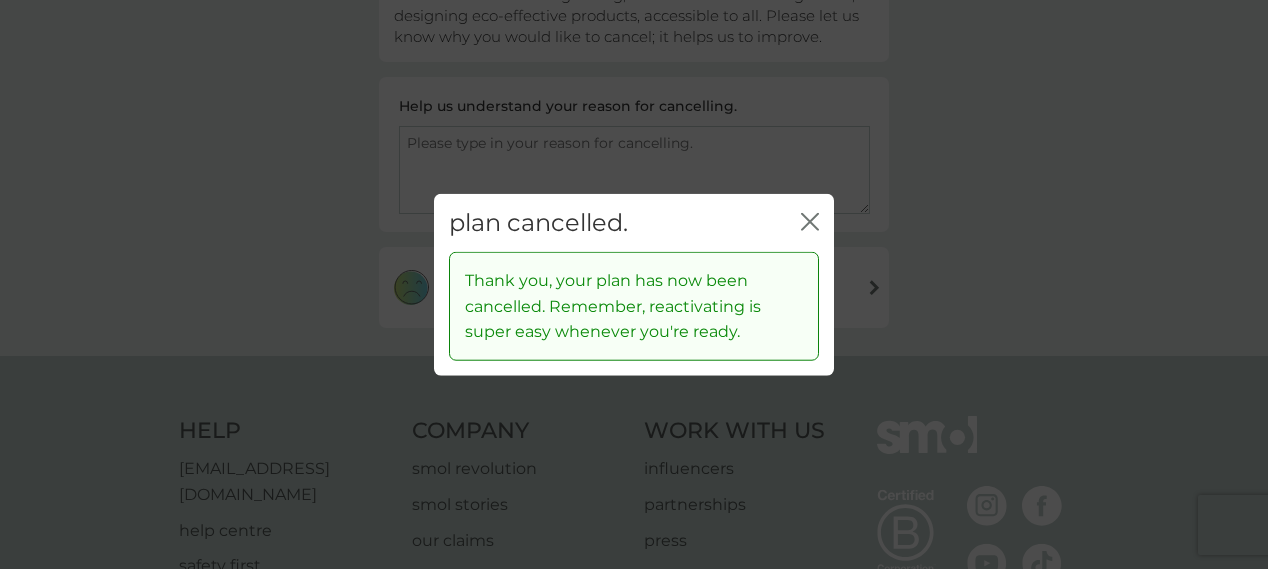 click on "close" 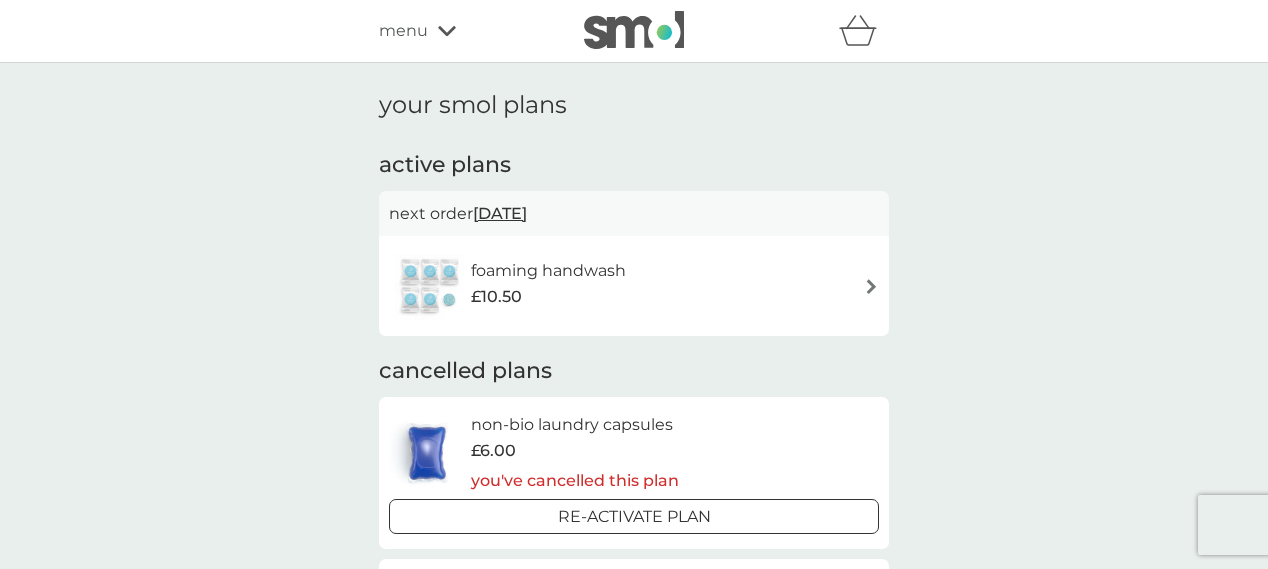 click on "foaming handwash" at bounding box center [548, 271] 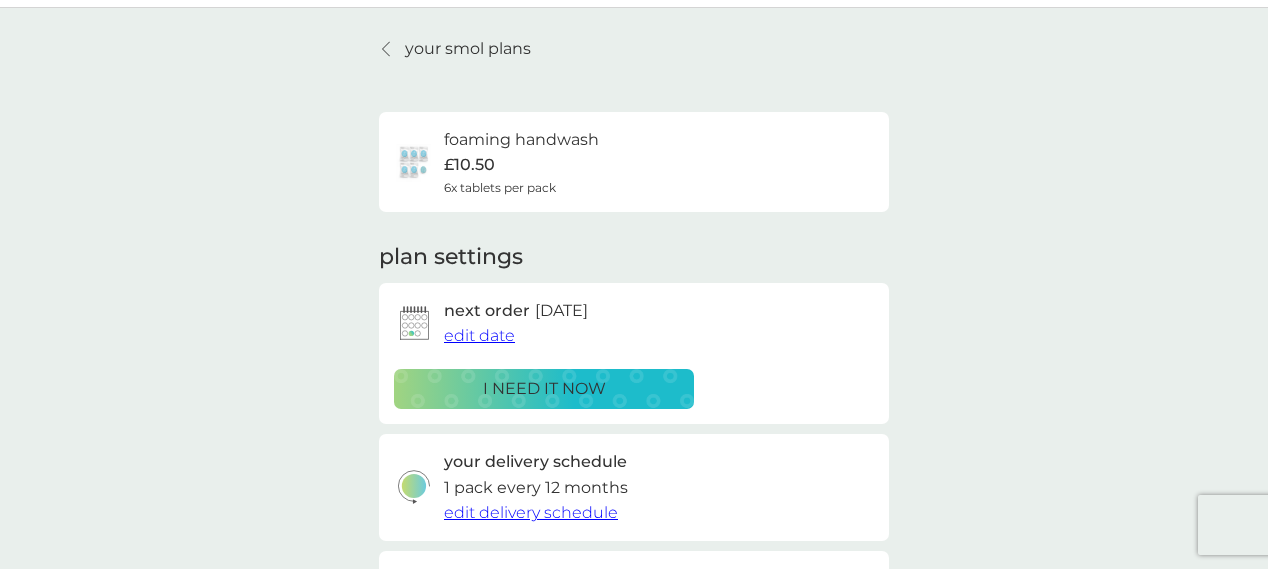 scroll, scrollTop: 107, scrollLeft: 0, axis: vertical 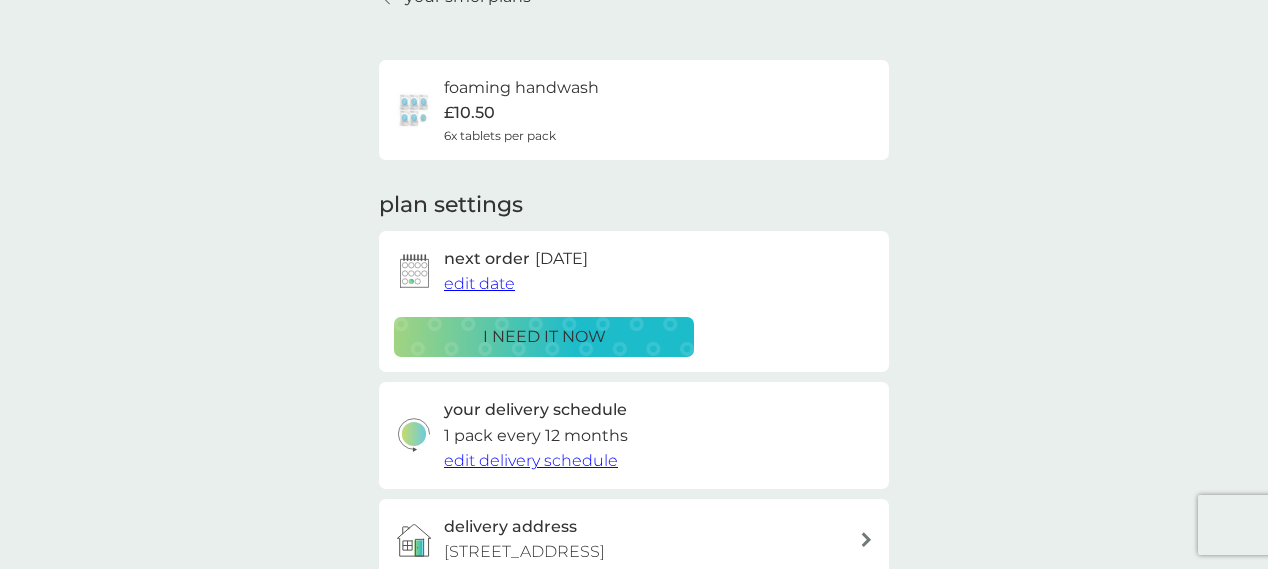 click on "edit date" at bounding box center [479, 284] 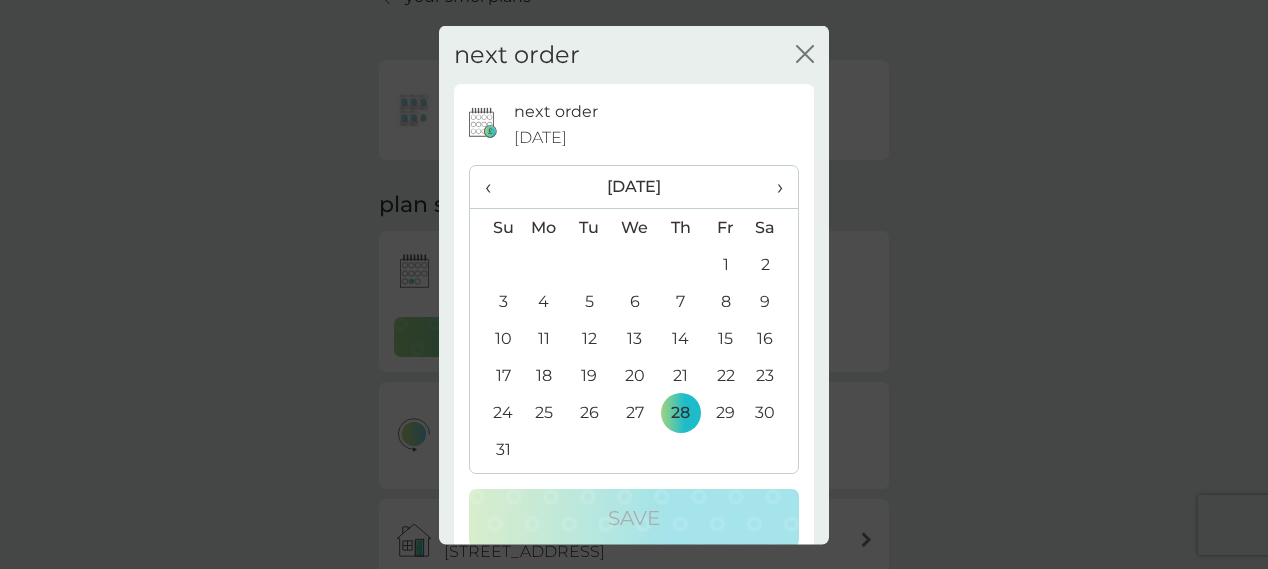 click on "›" at bounding box center (773, 187) 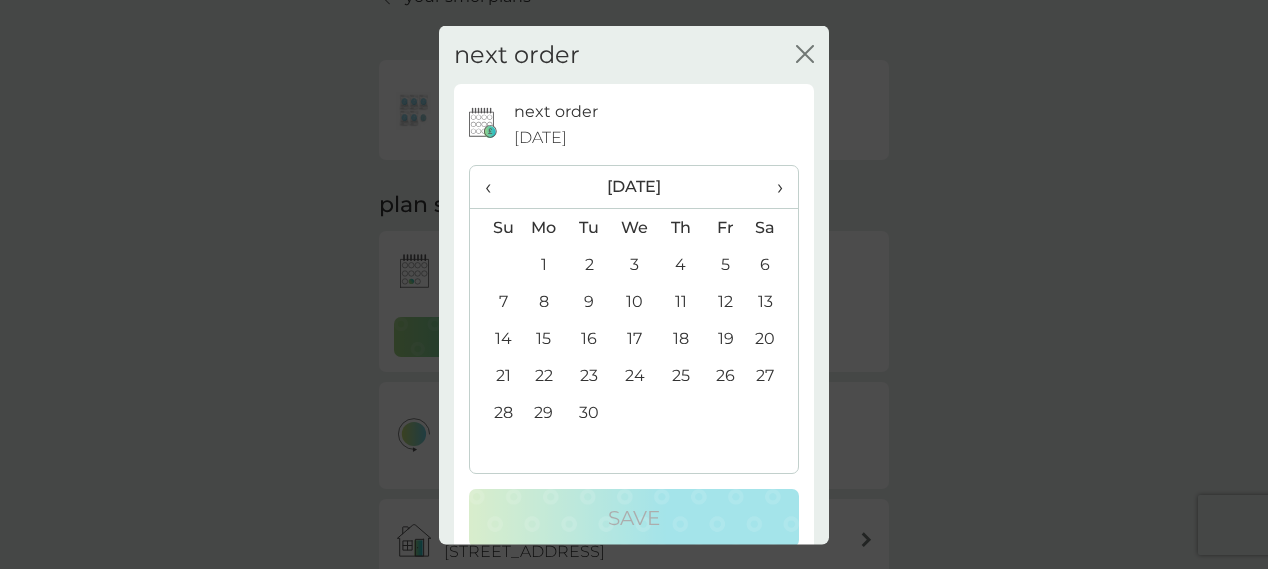 click on "›" at bounding box center [773, 187] 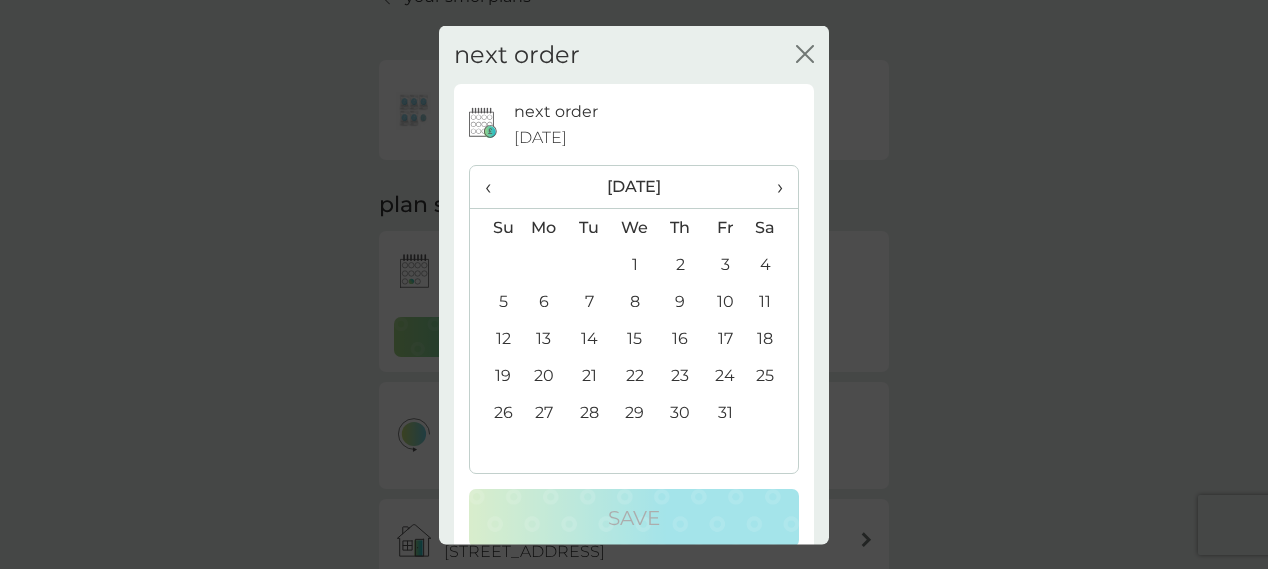 click on "›" at bounding box center [773, 187] 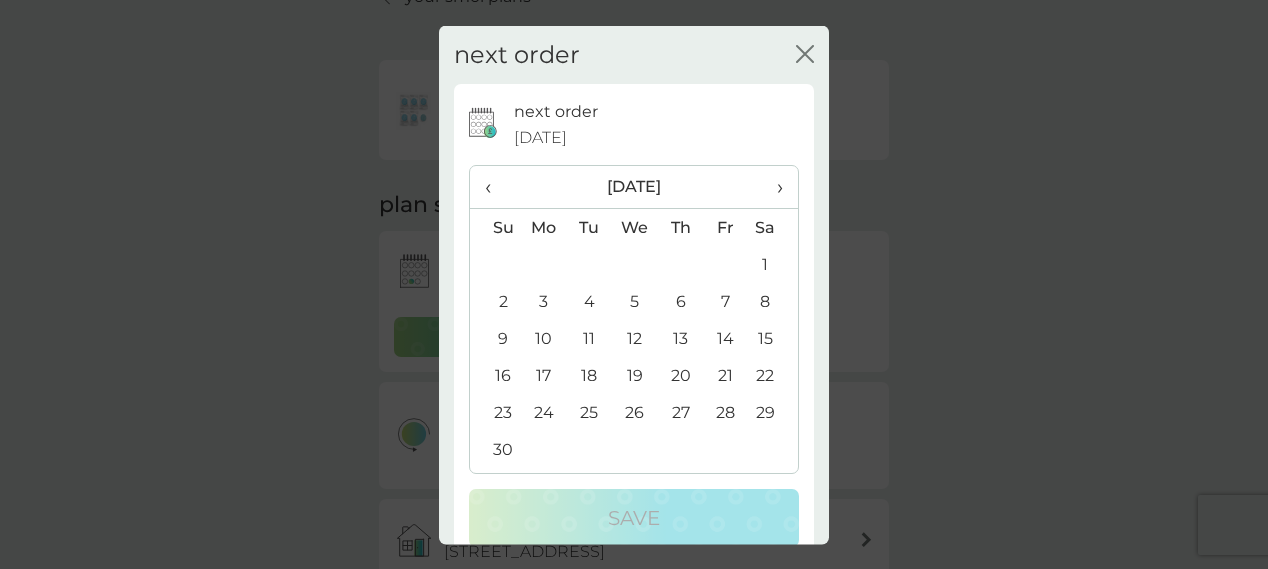 click on "›" at bounding box center [773, 187] 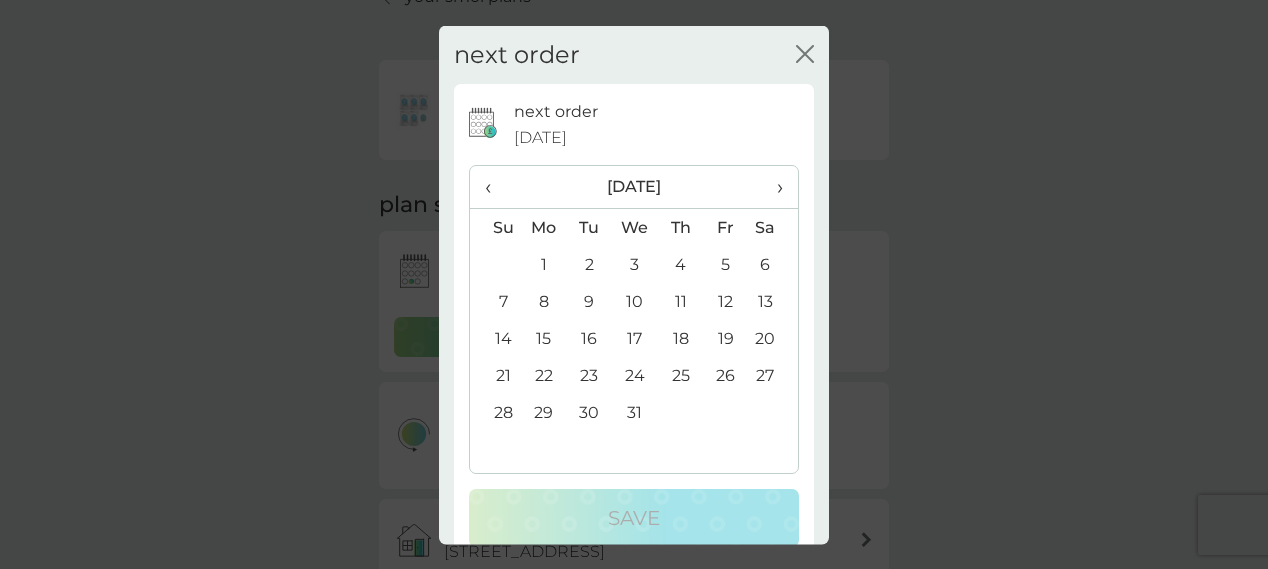 click on "1" at bounding box center (544, 264) 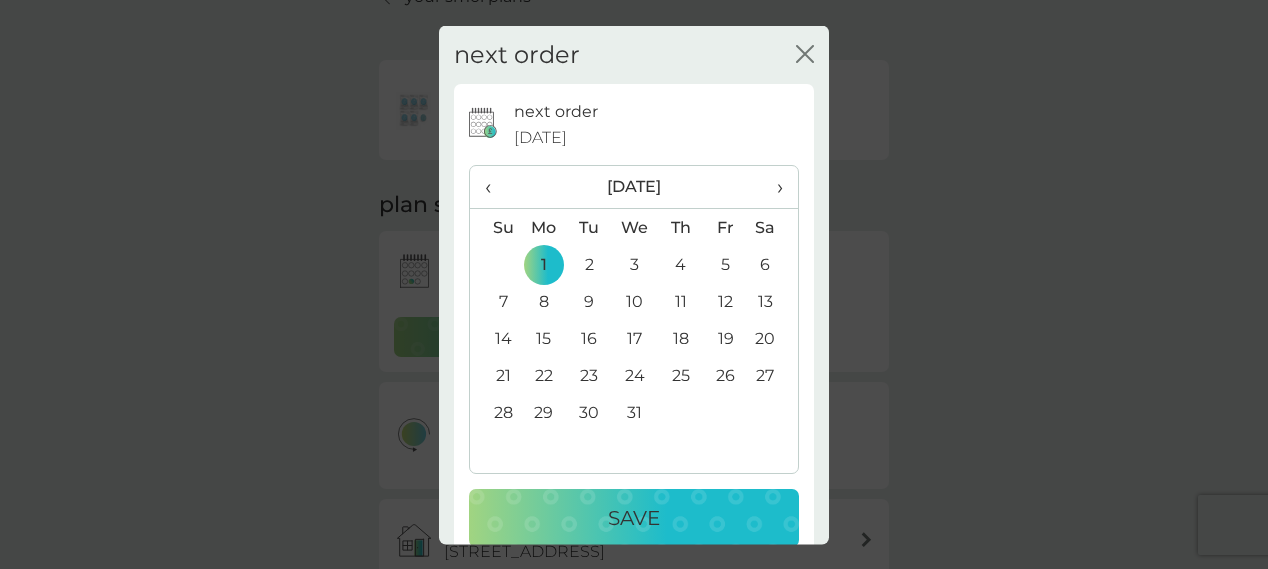 click on "Save" at bounding box center (634, 518) 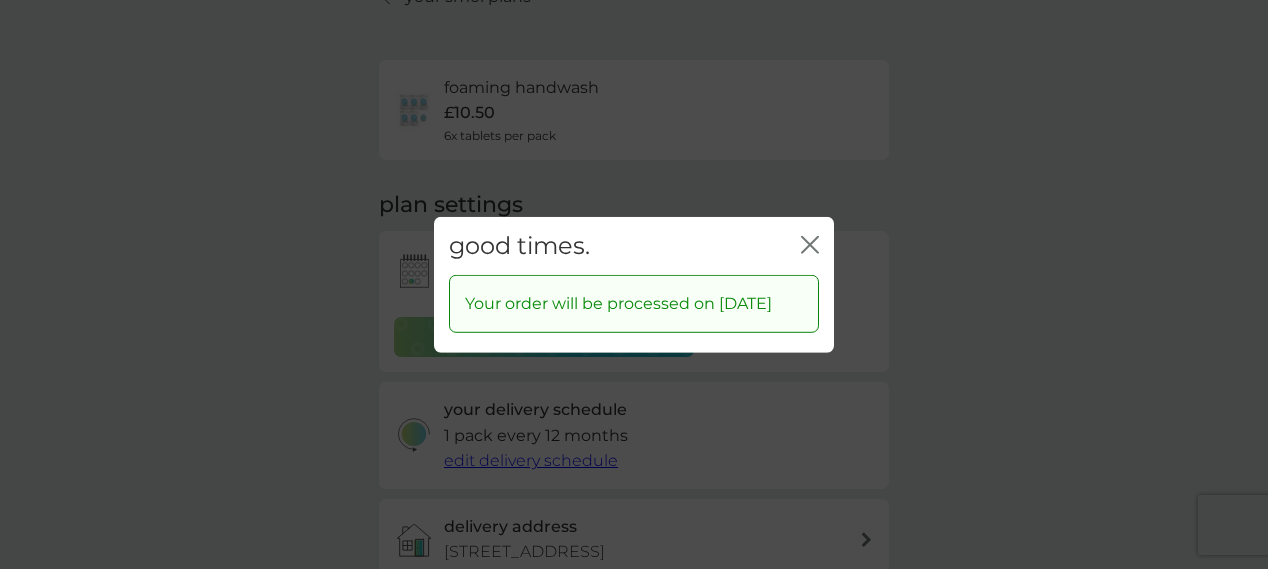 click on "close" 